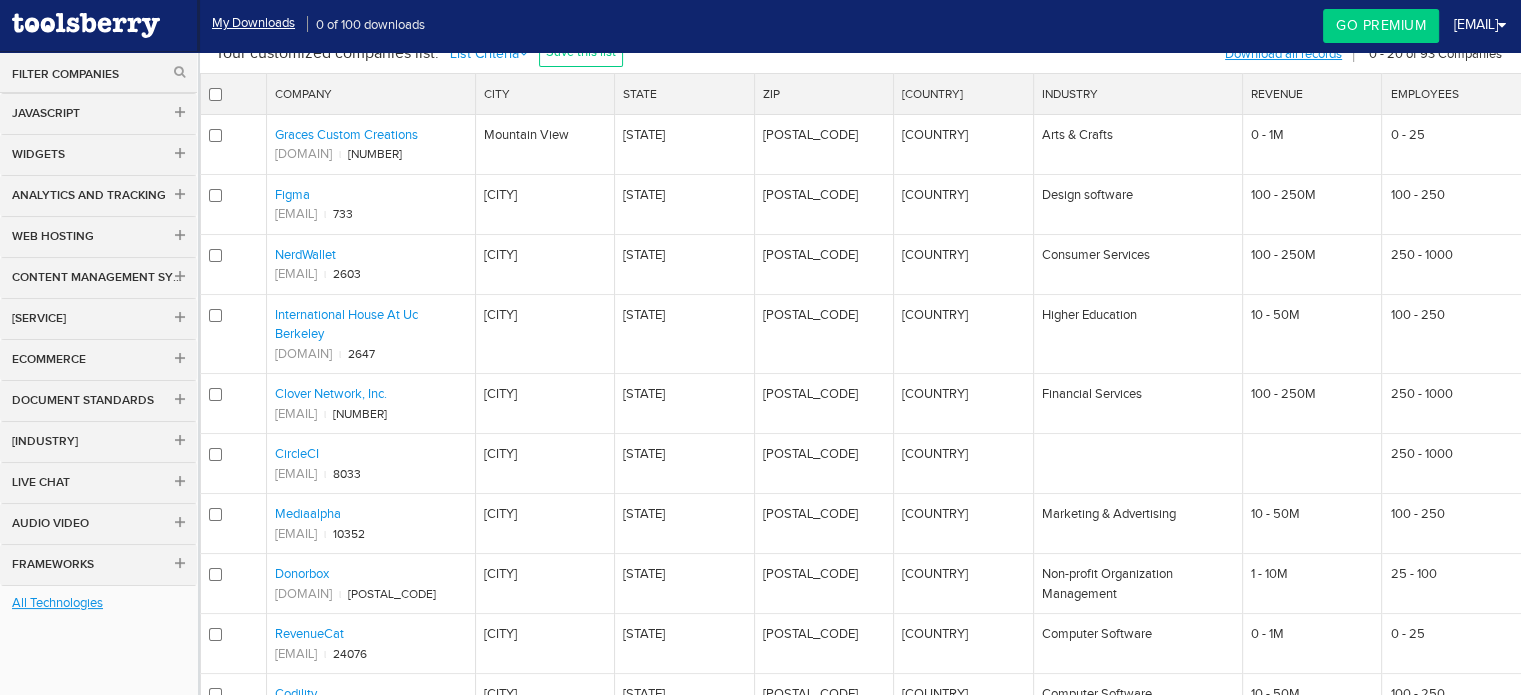 scroll, scrollTop: 0, scrollLeft: 0, axis: both 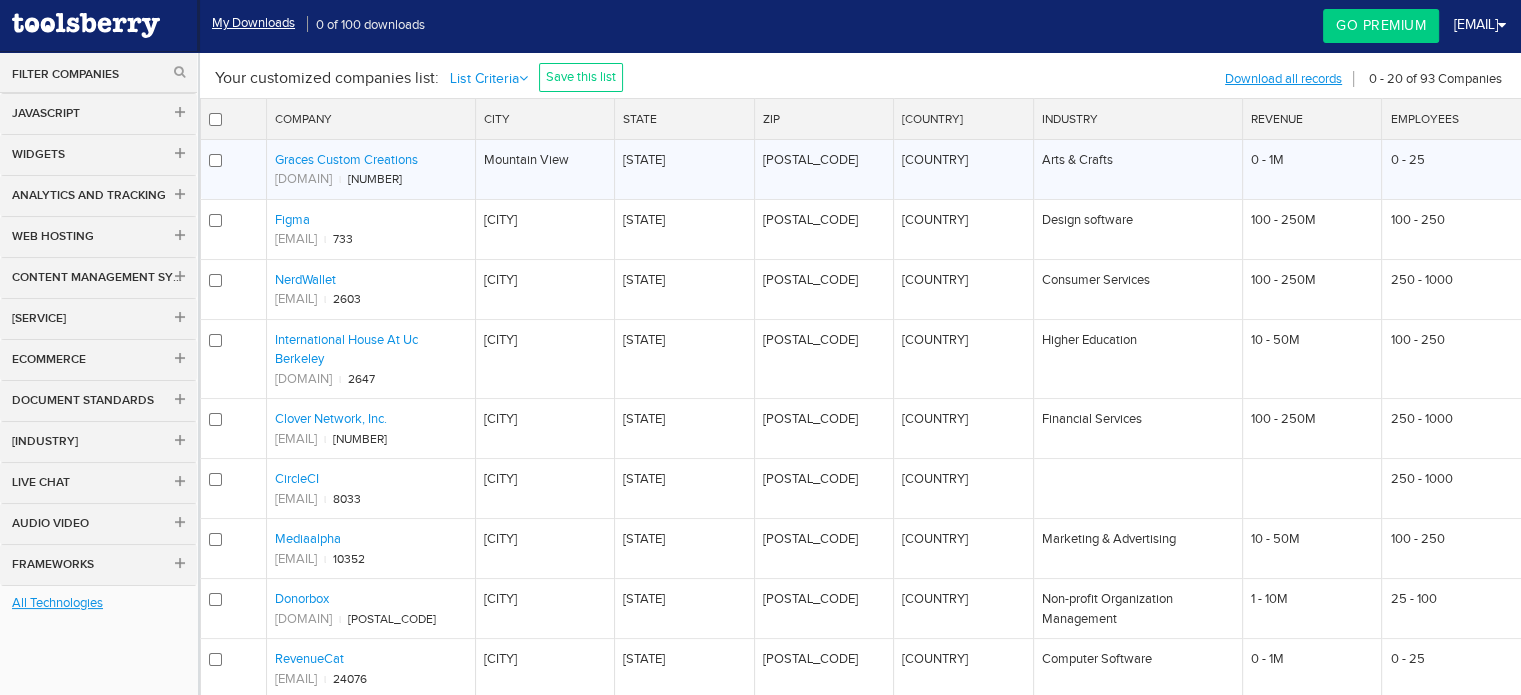 drag, startPoint x: 424, startPoint y: 165, endPoint x: 274, endPoint y: 144, distance: 151.46286 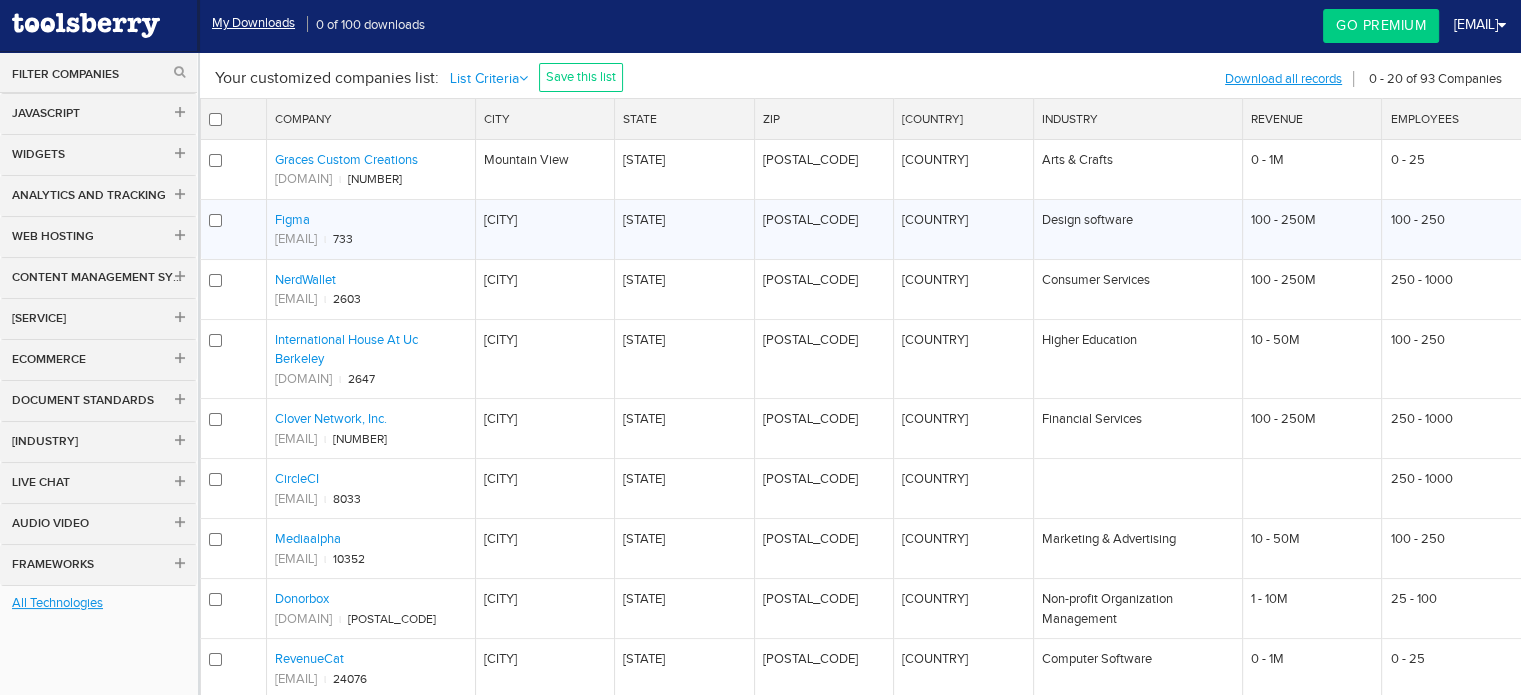 copy on "Figma" 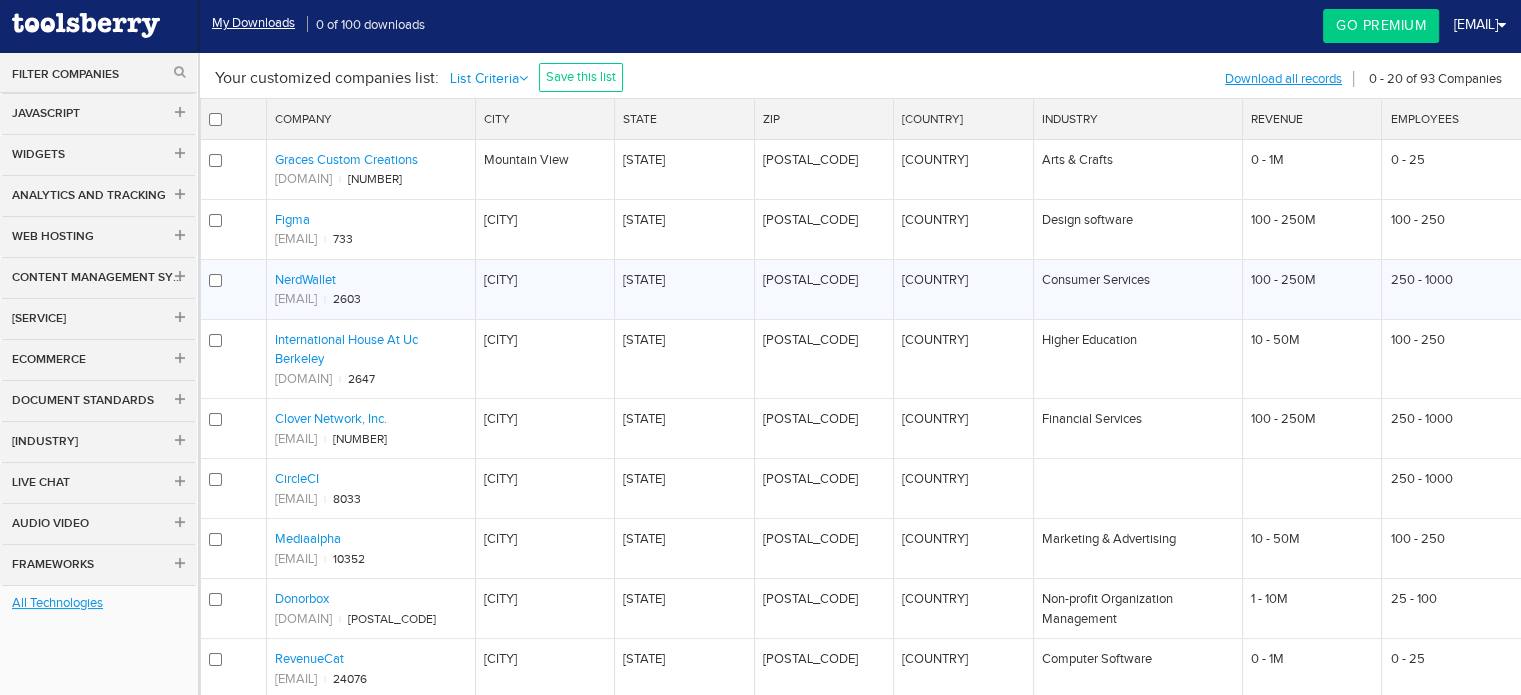 copy on "NerdWallet" 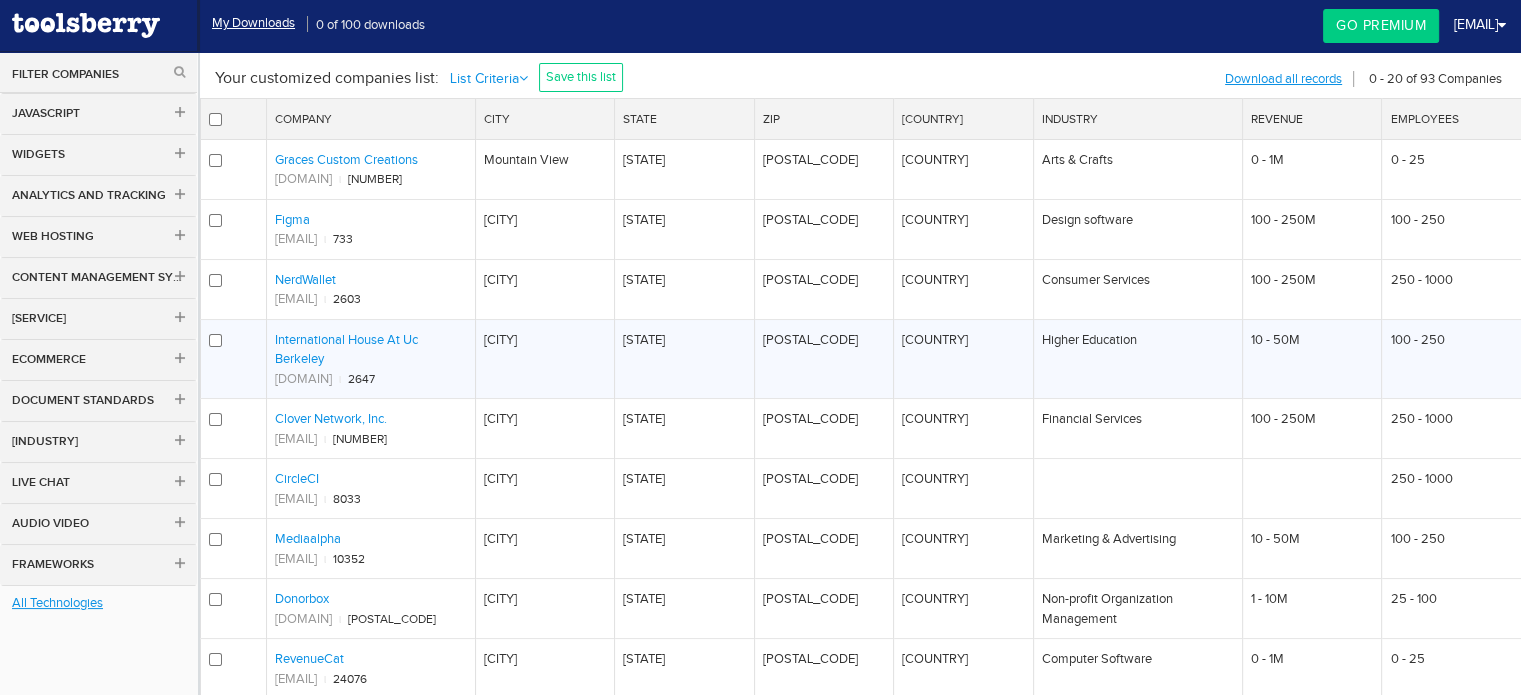 drag, startPoint x: 328, startPoint y: 355, endPoint x: 274, endPoint y: 358, distance: 54.08327 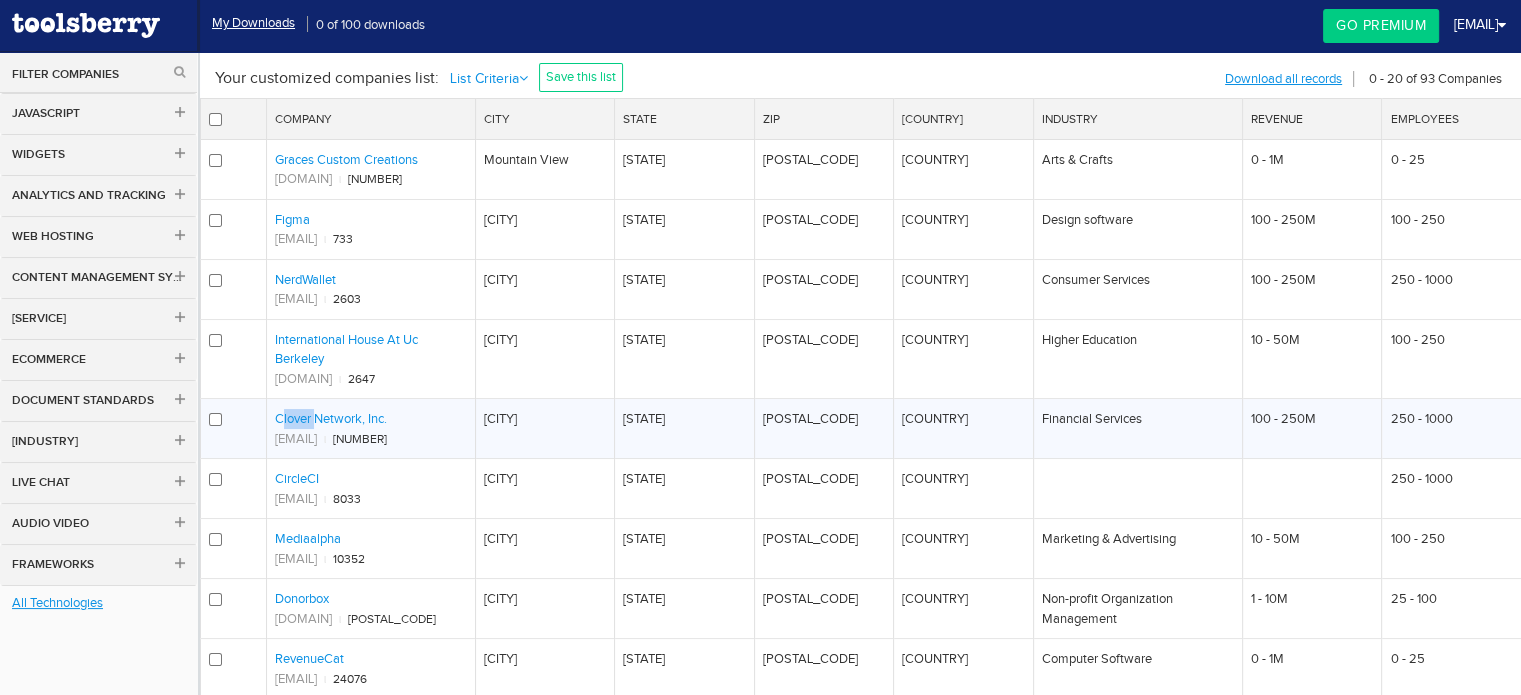 drag, startPoint x: 270, startPoint y: 412, endPoint x: 311, endPoint y: 419, distance: 41.59327 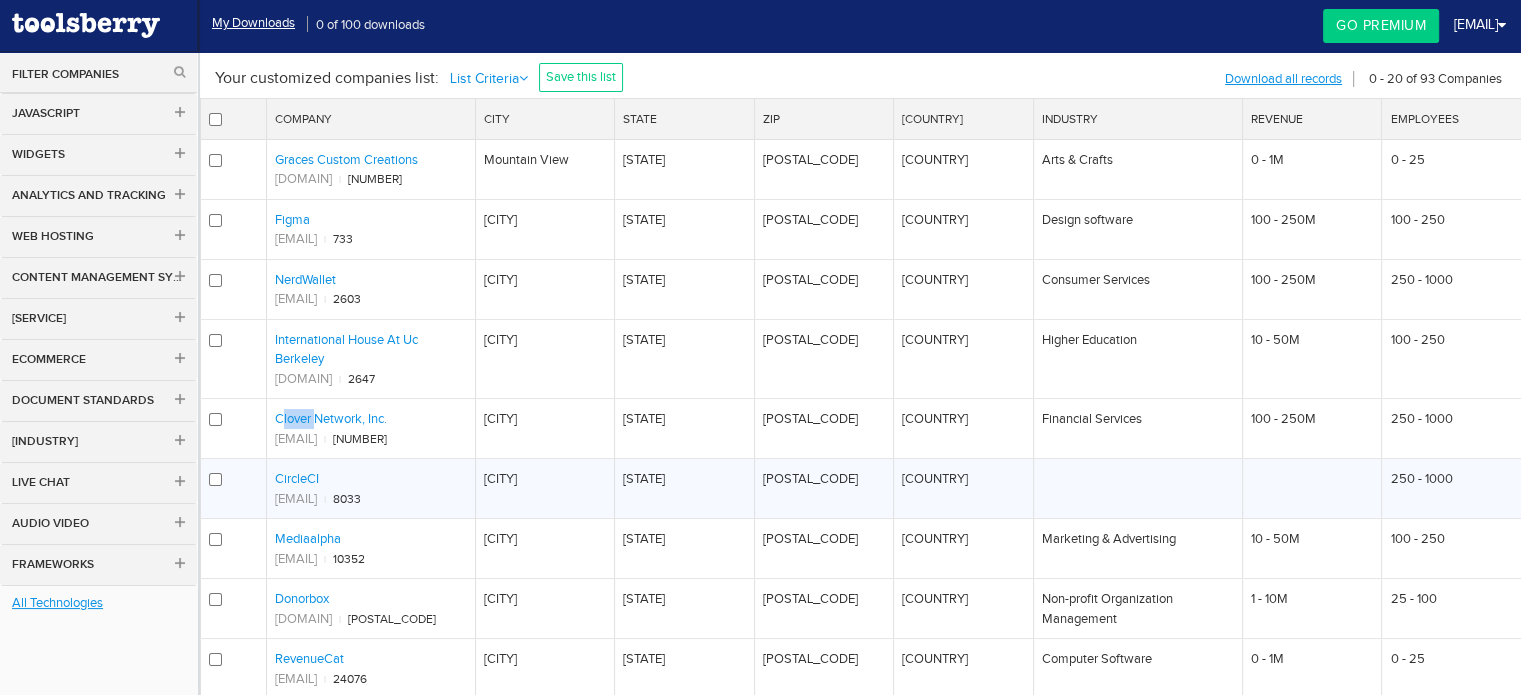drag, startPoint x: 332, startPoint y: 482, endPoint x: 277, endPoint y: 475, distance: 55.443665 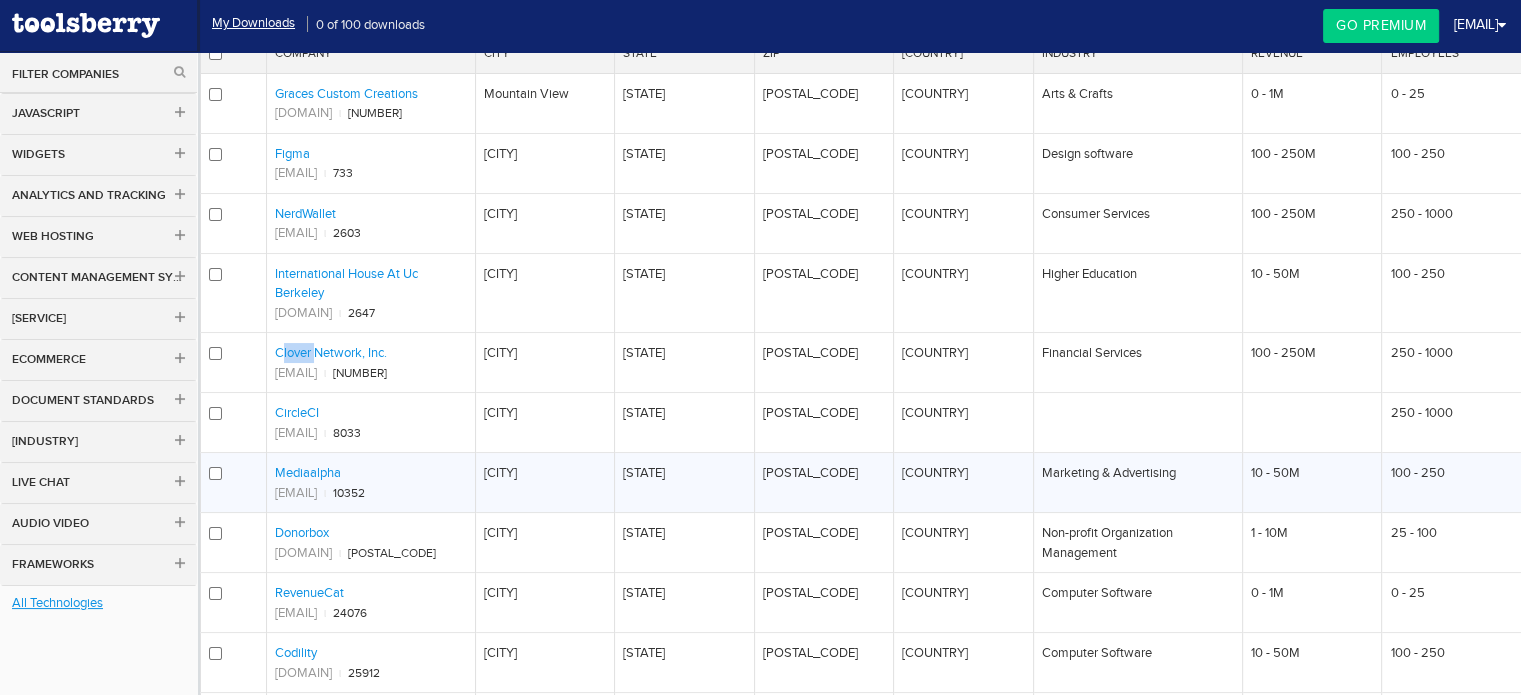 scroll, scrollTop: 100, scrollLeft: 0, axis: vertical 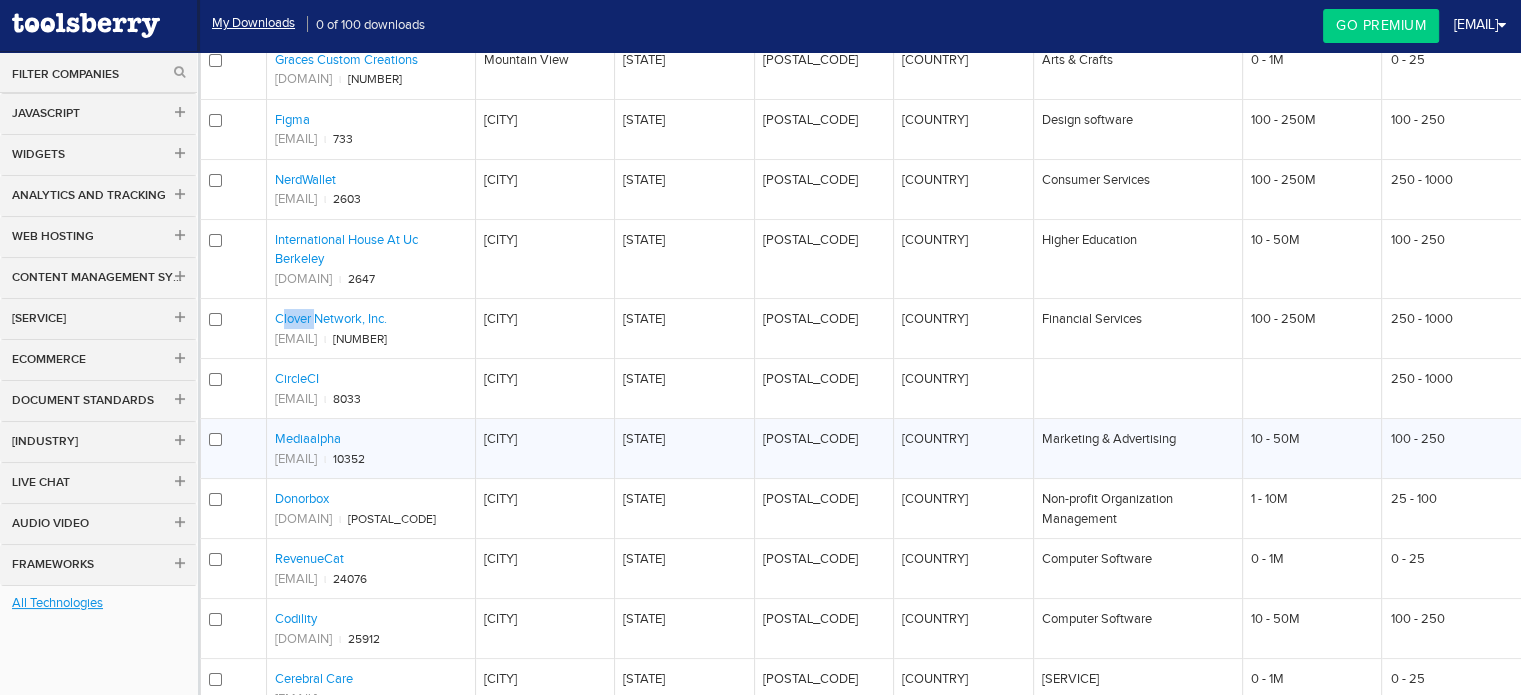drag, startPoint x: 340, startPoint y: 441, endPoint x: 277, endPoint y: 436, distance: 63.1981 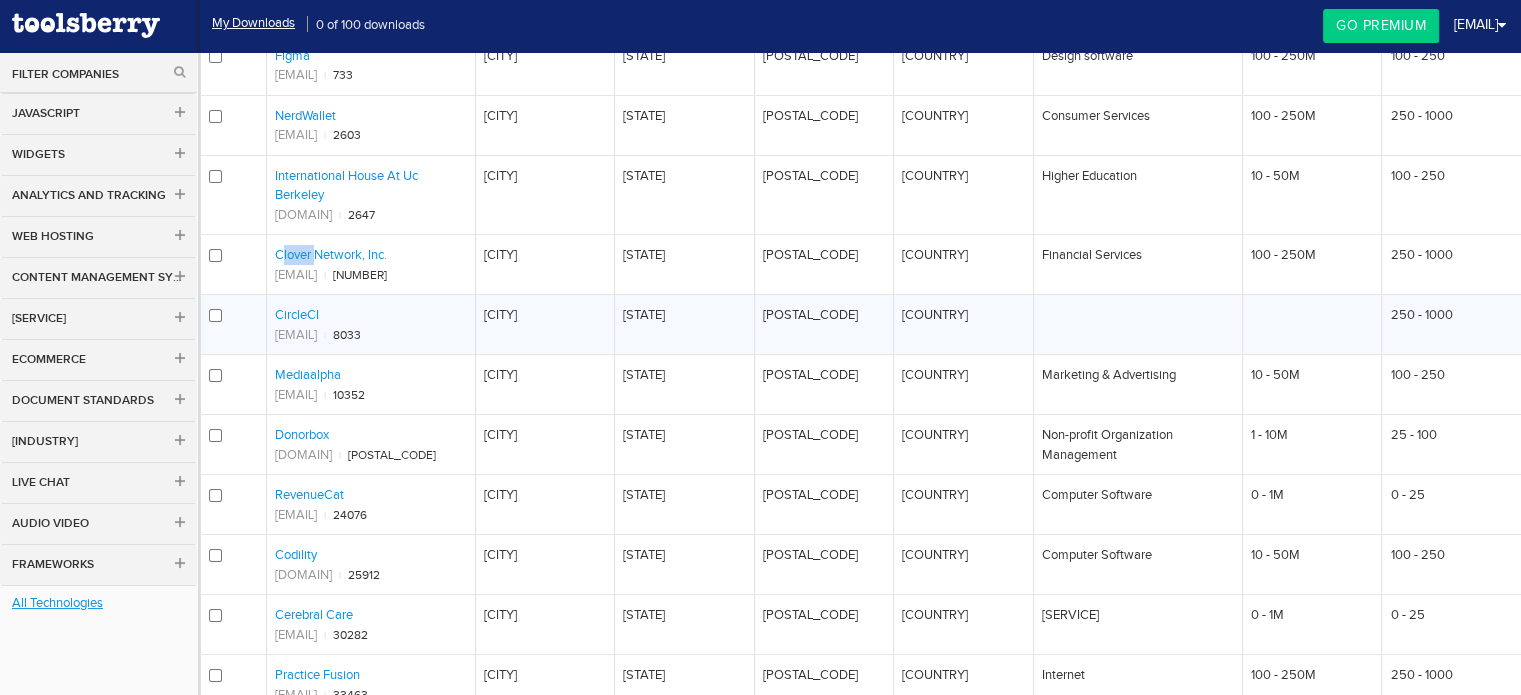 scroll, scrollTop: 200, scrollLeft: 0, axis: vertical 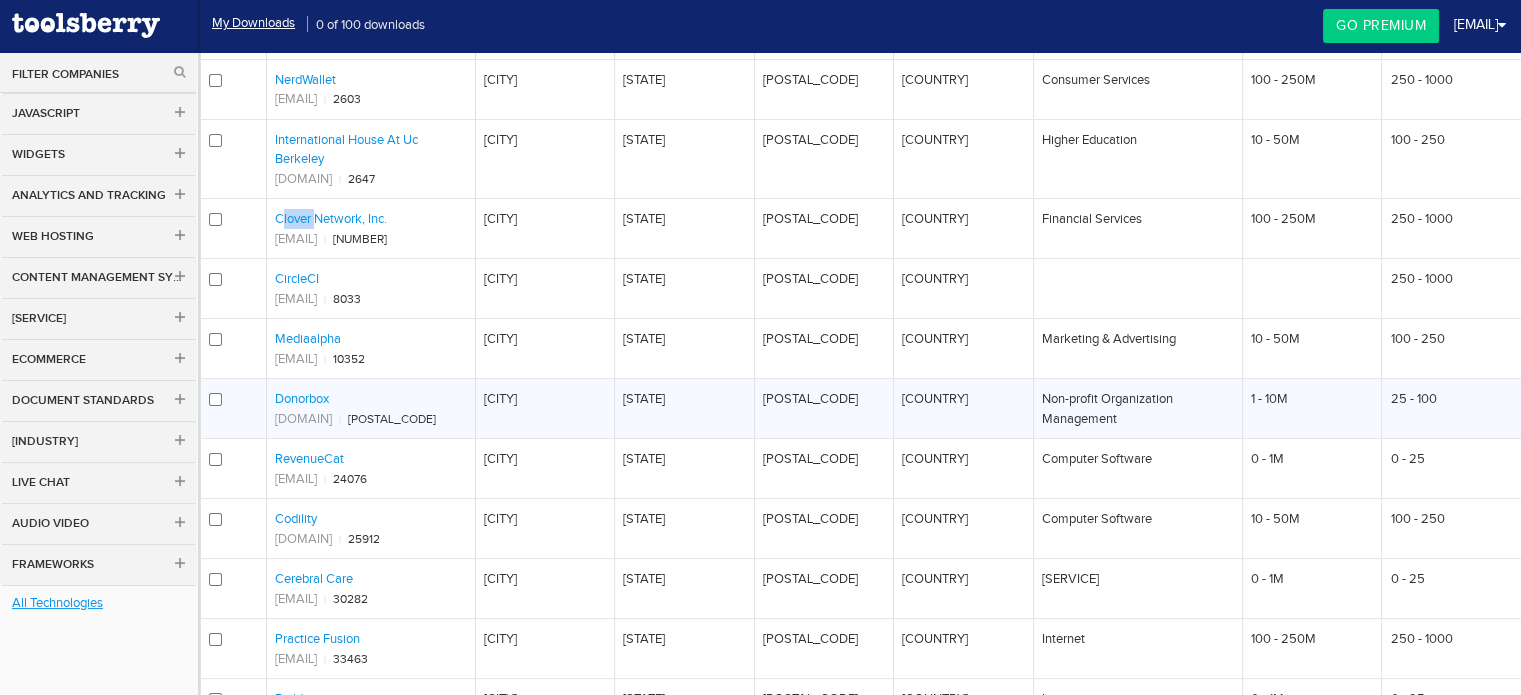 drag, startPoint x: 358, startPoint y: 400, endPoint x: 272, endPoint y: 399, distance: 86.00581 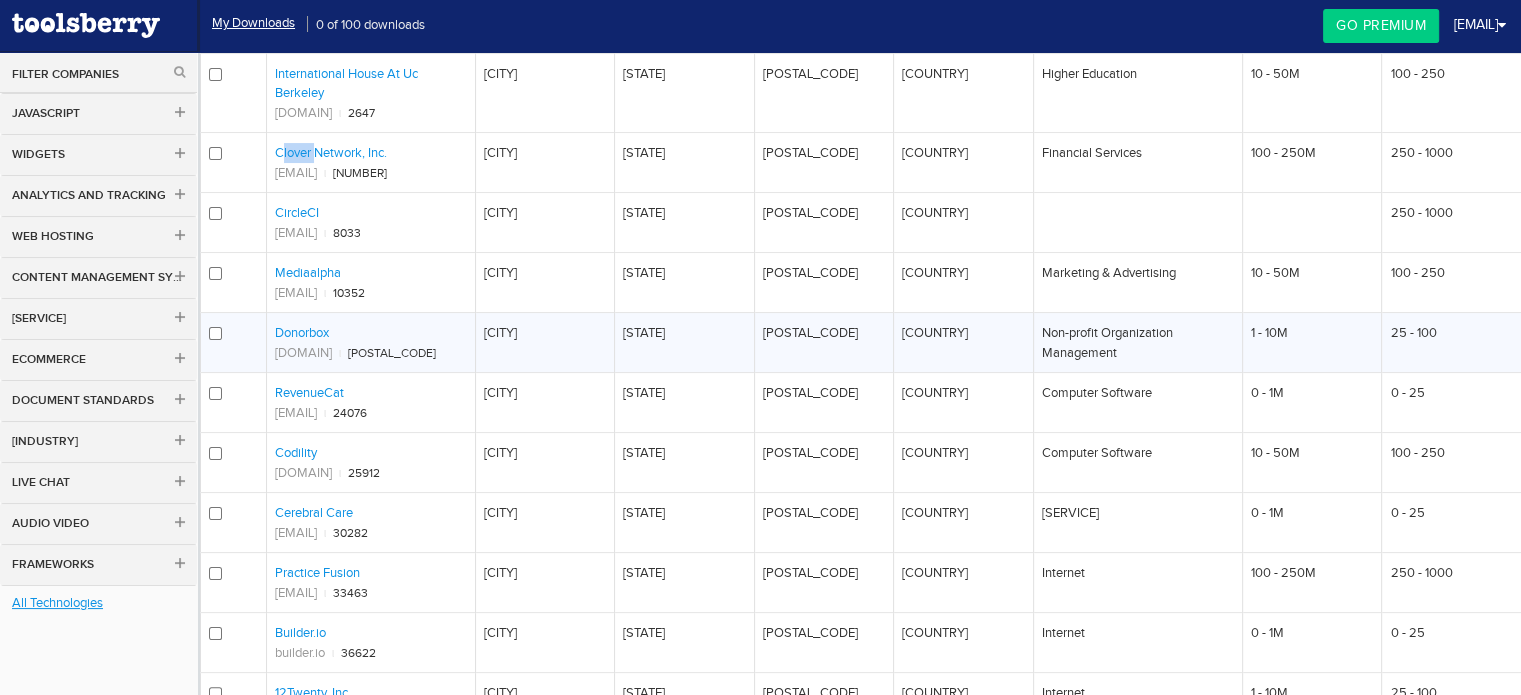 scroll, scrollTop: 300, scrollLeft: 0, axis: vertical 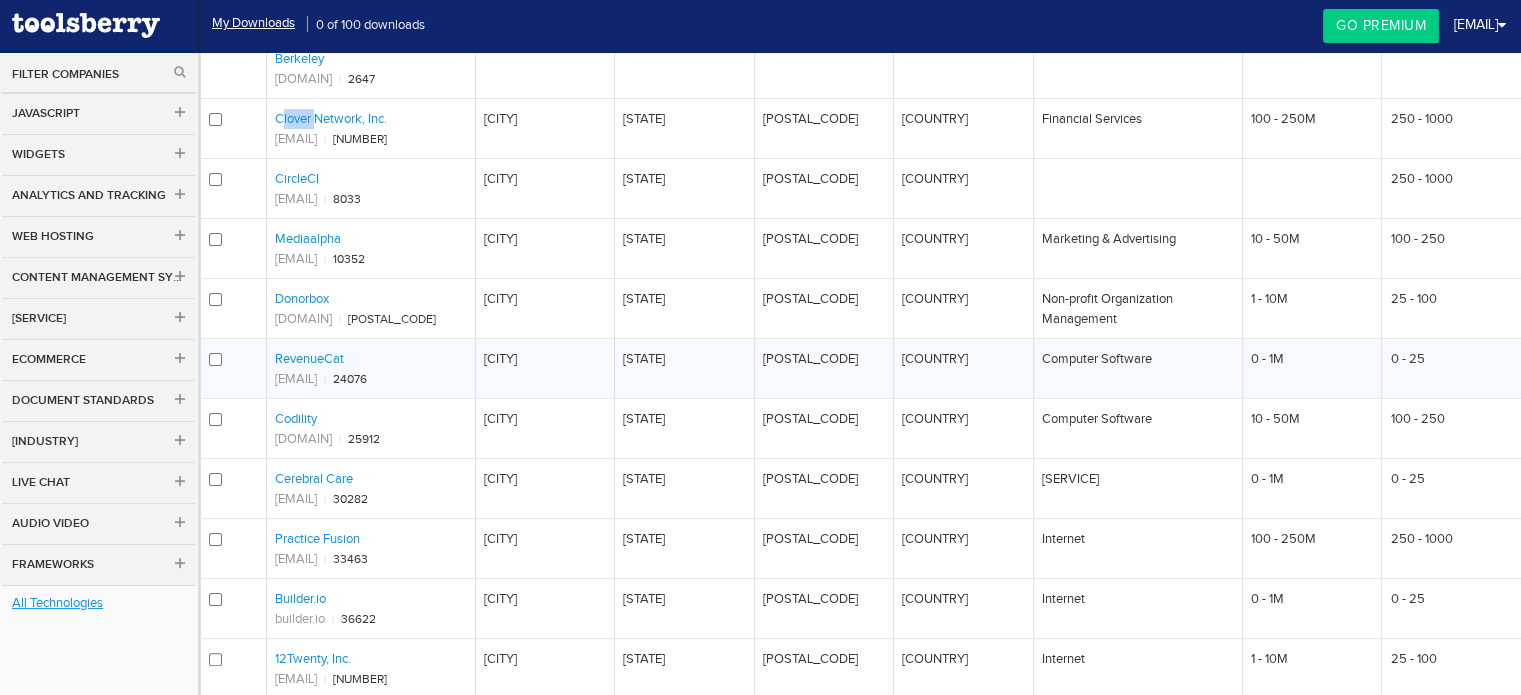 drag, startPoint x: 350, startPoint y: 345, endPoint x: 272, endPoint y: 367, distance: 81.0432 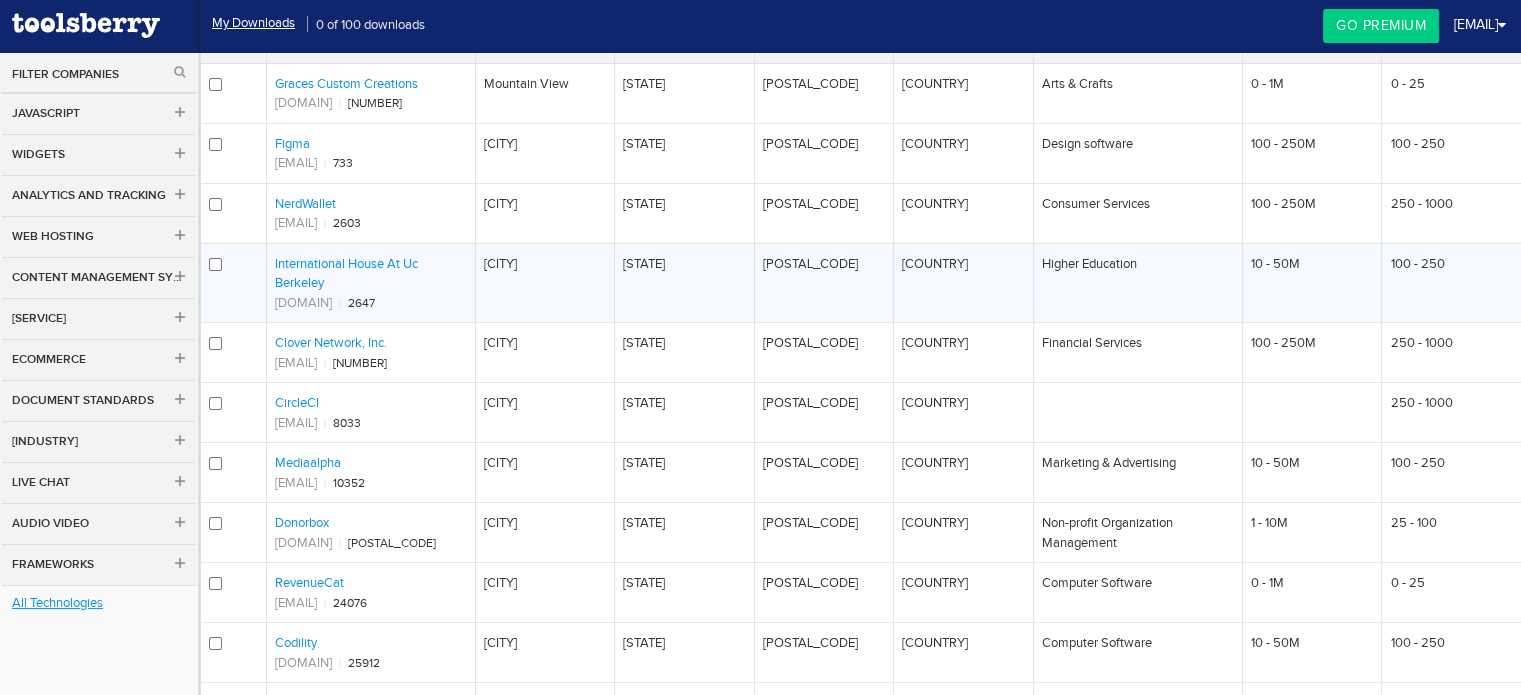 scroll, scrollTop: 300, scrollLeft: 0, axis: vertical 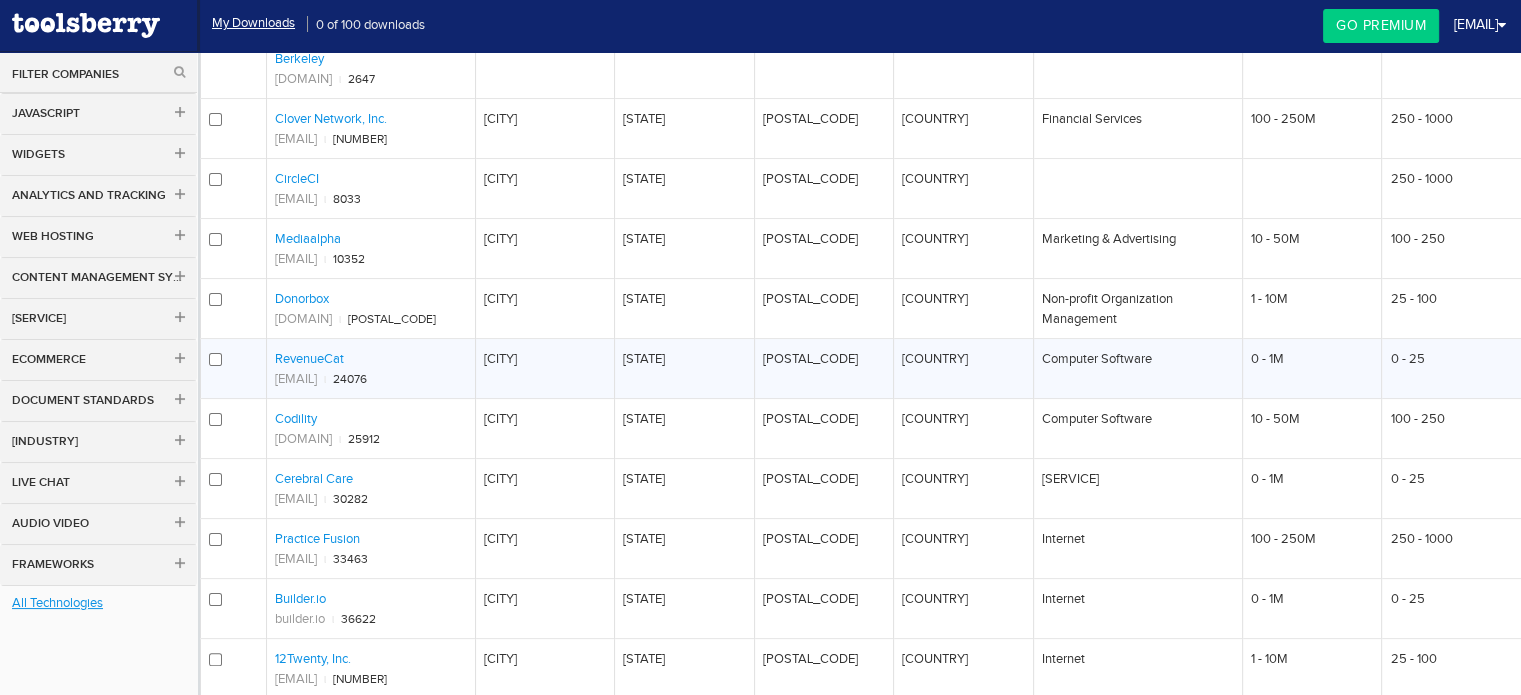 copy on "RevenueCat" 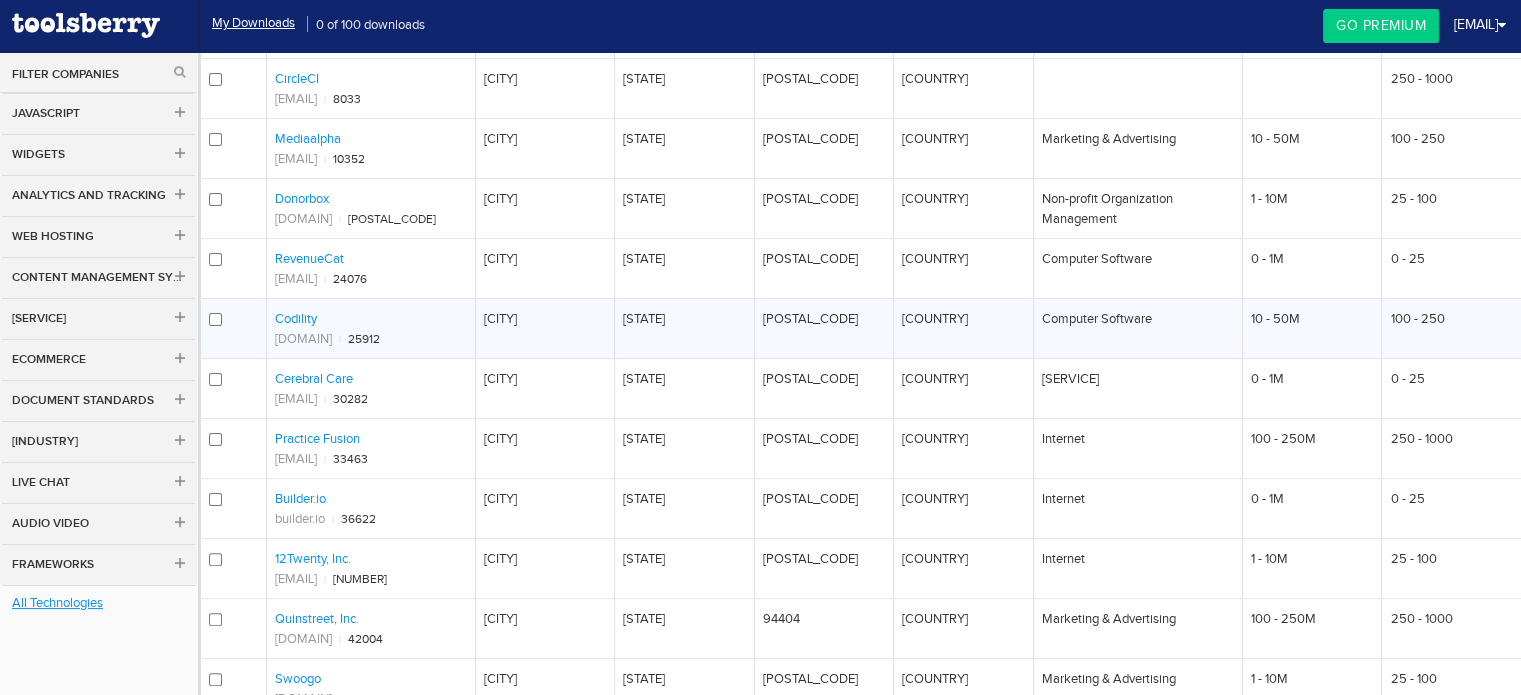 drag, startPoint x: 316, startPoint y: 315, endPoint x: 277, endPoint y: 312, distance: 39.115215 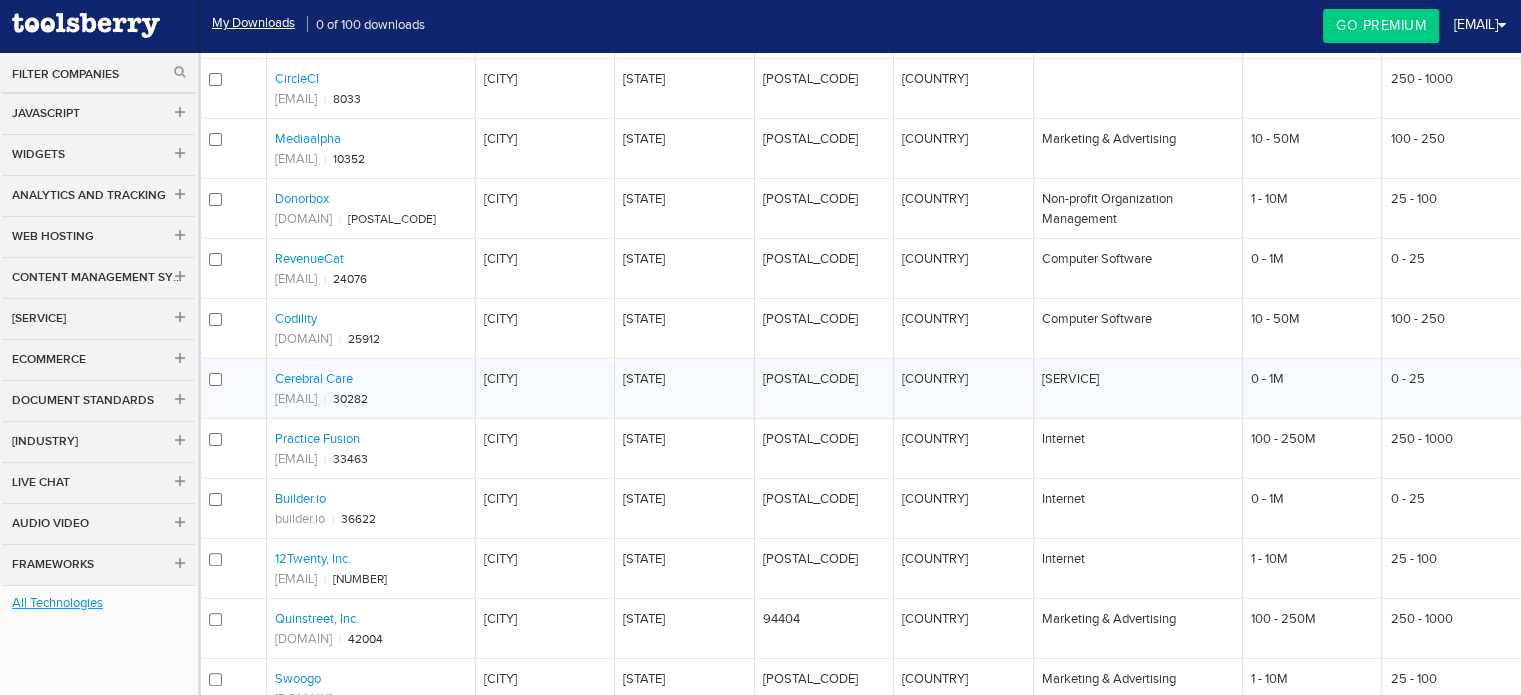drag, startPoint x: 368, startPoint y: 381, endPoint x: 278, endPoint y: 367, distance: 91.08238 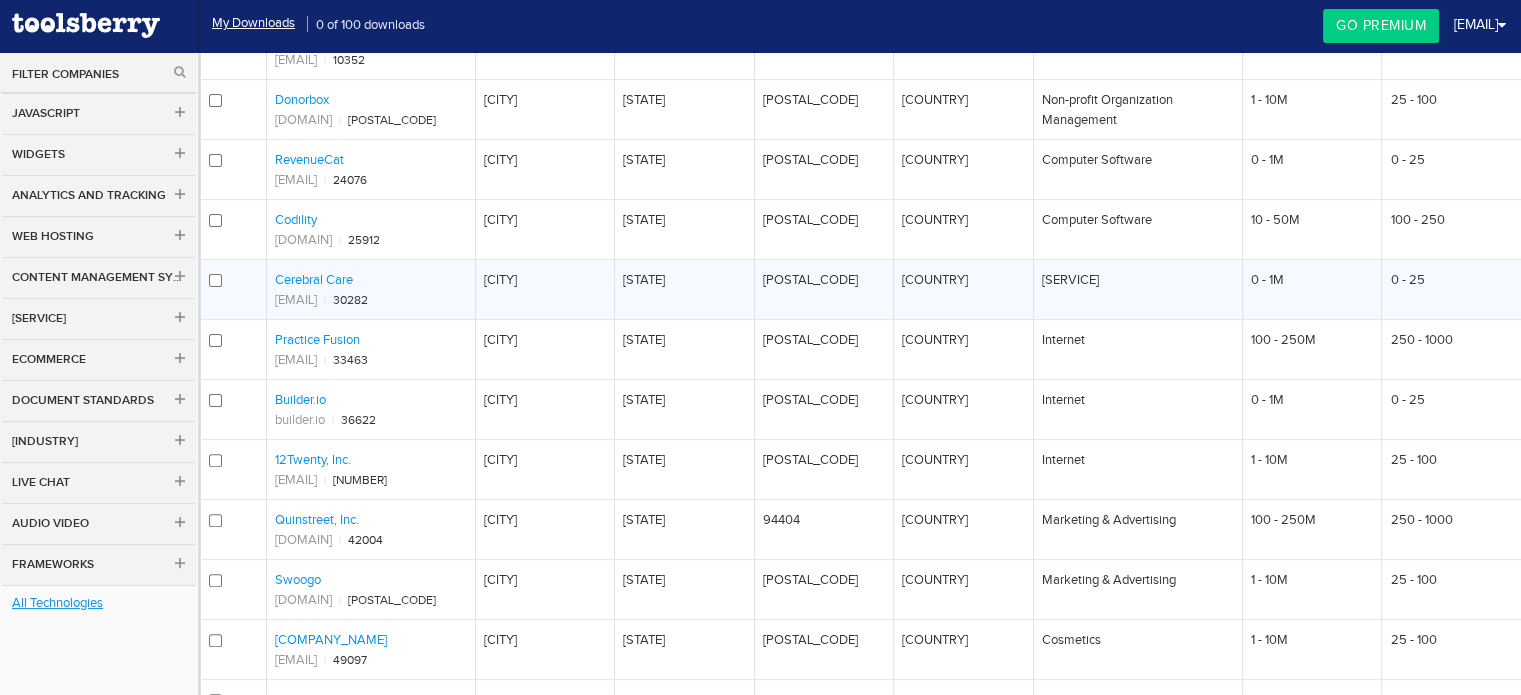 scroll, scrollTop: 500, scrollLeft: 0, axis: vertical 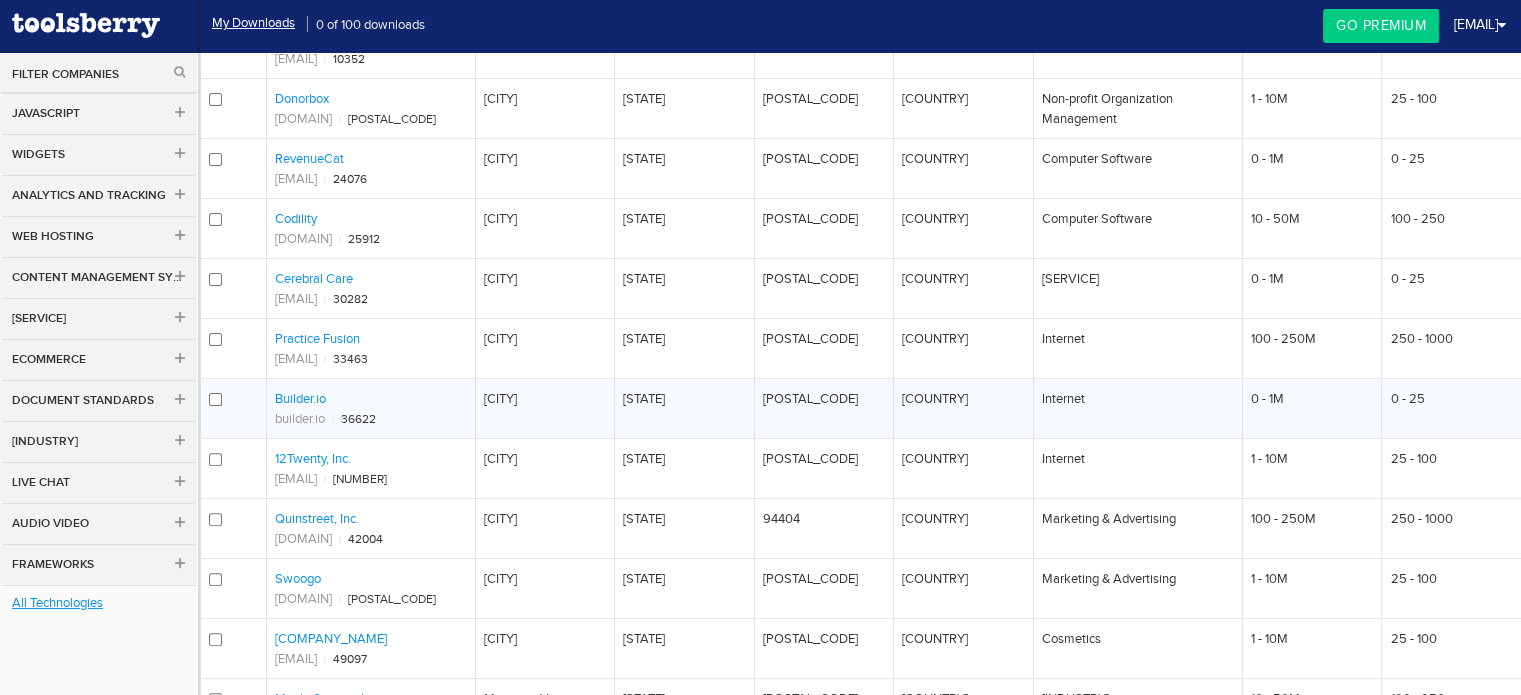 drag, startPoint x: 336, startPoint y: 399, endPoint x: 272, endPoint y: 399, distance: 64 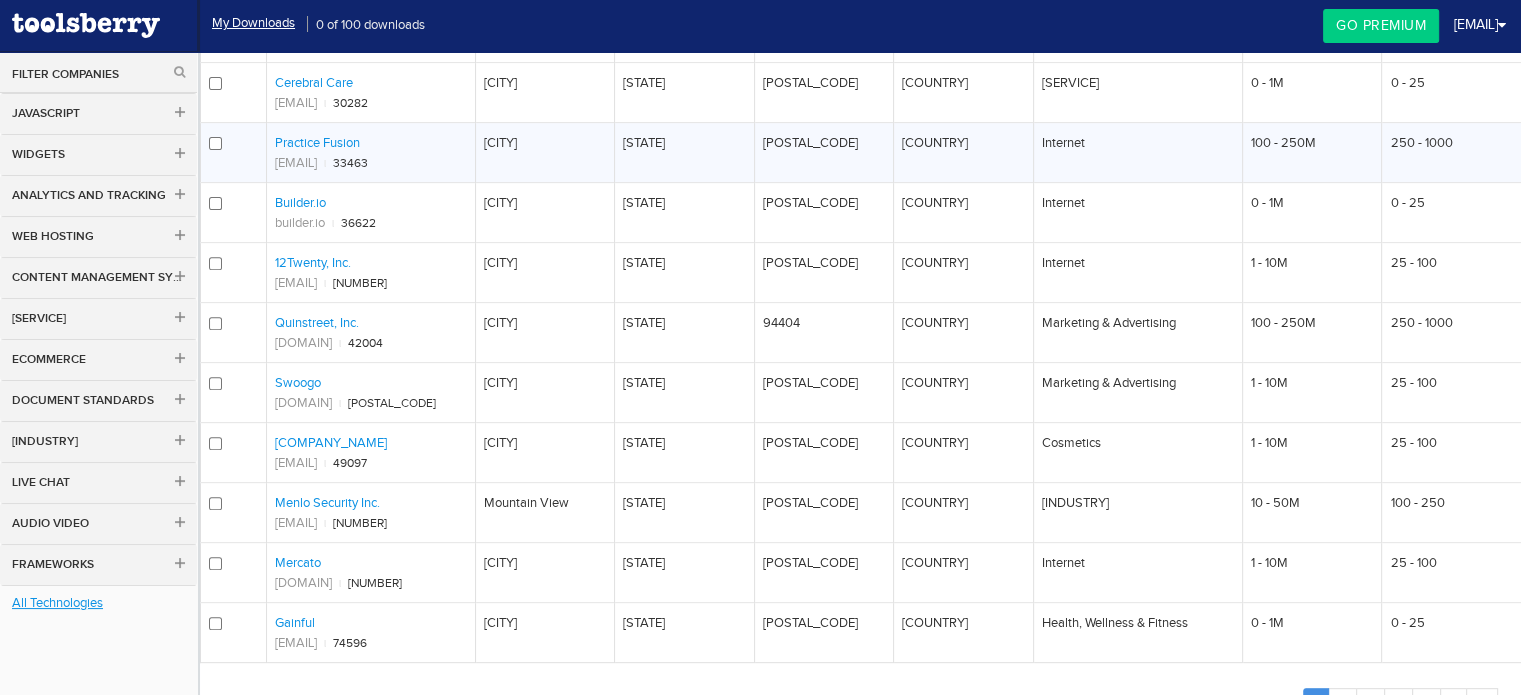 scroll, scrollTop: 700, scrollLeft: 0, axis: vertical 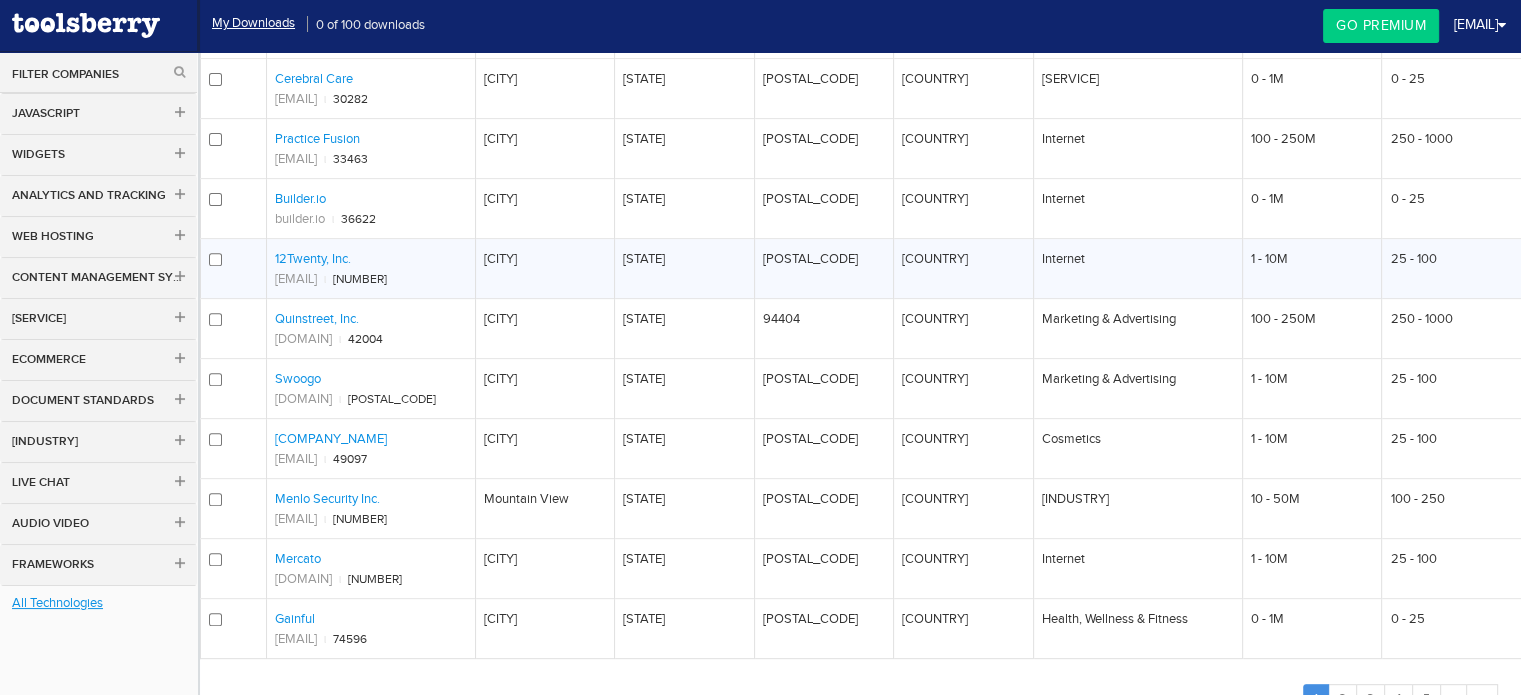 drag, startPoint x: 353, startPoint y: 253, endPoint x: 255, endPoint y: 258, distance: 98.12747 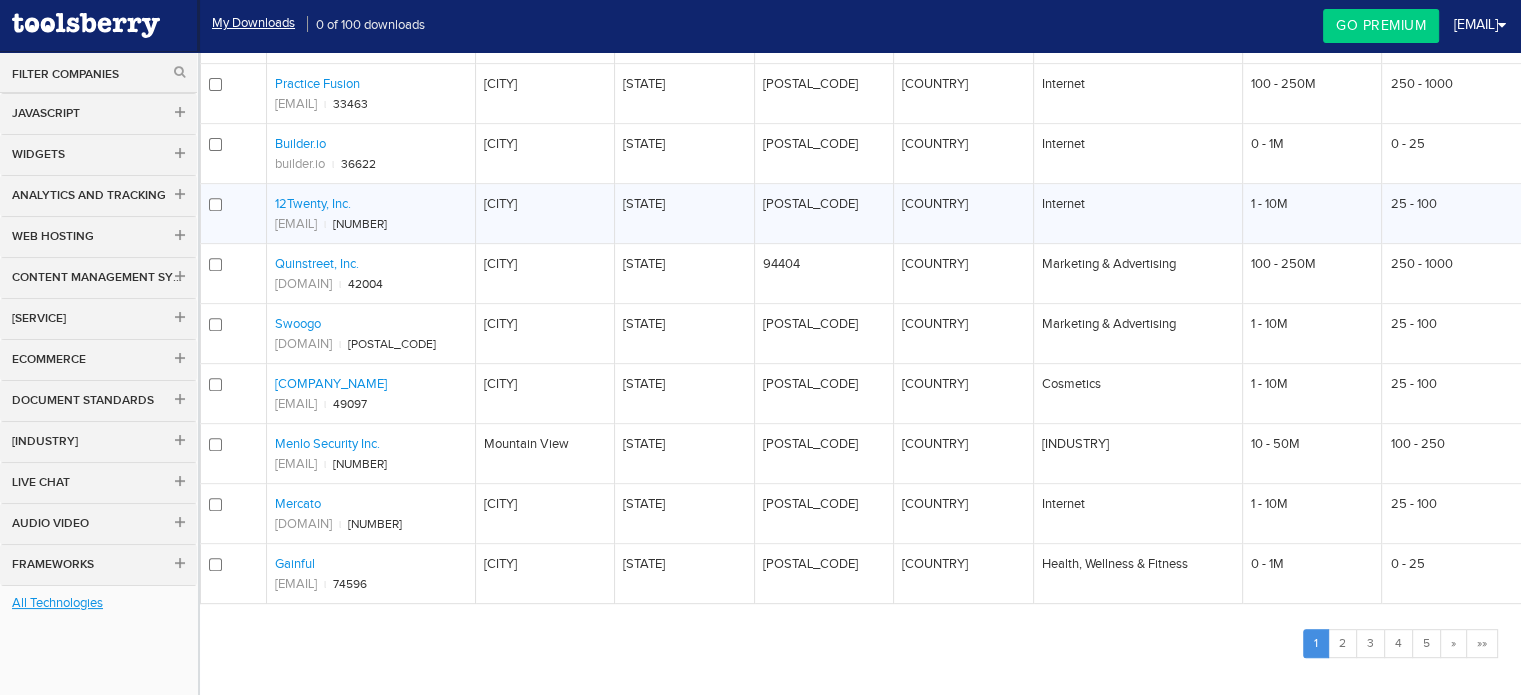 scroll, scrollTop: 782, scrollLeft: 0, axis: vertical 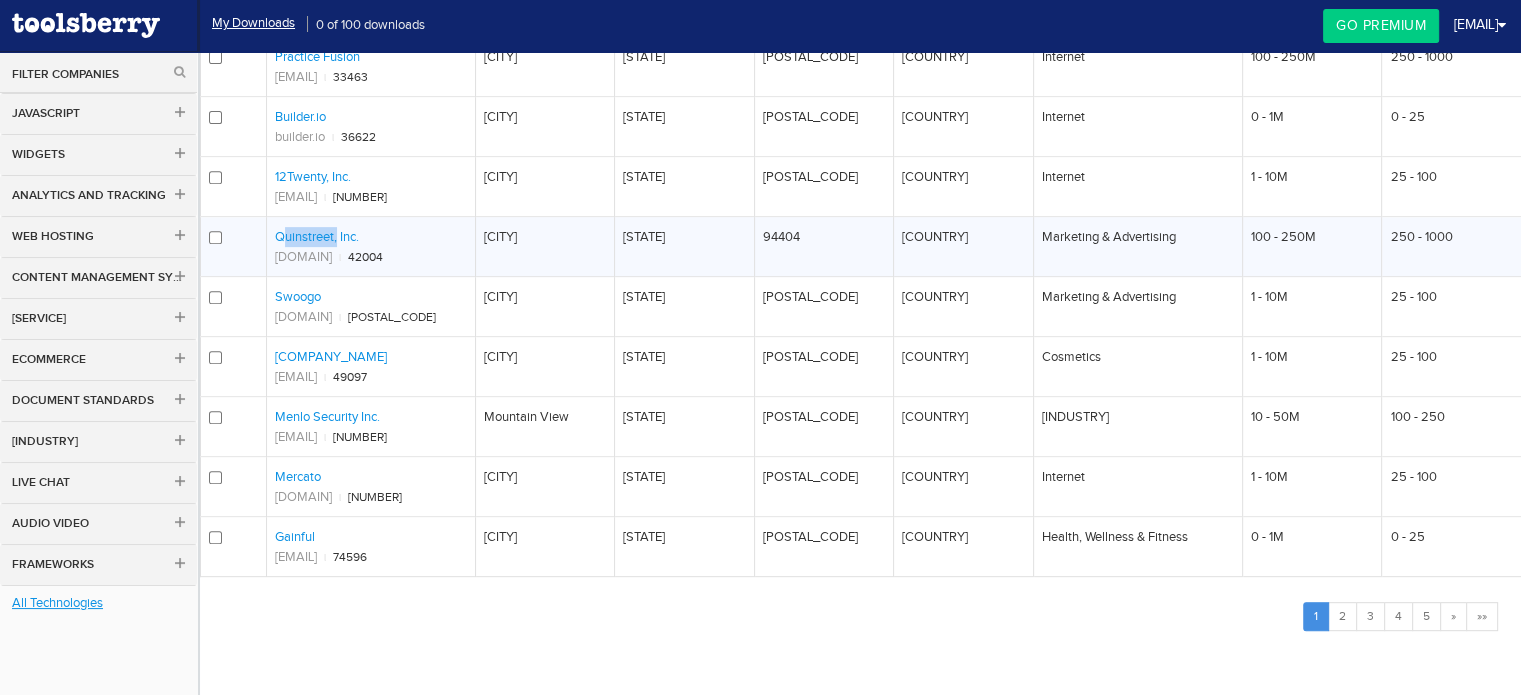 drag, startPoint x: 272, startPoint y: 236, endPoint x: 335, endPoint y: 235, distance: 63.007935 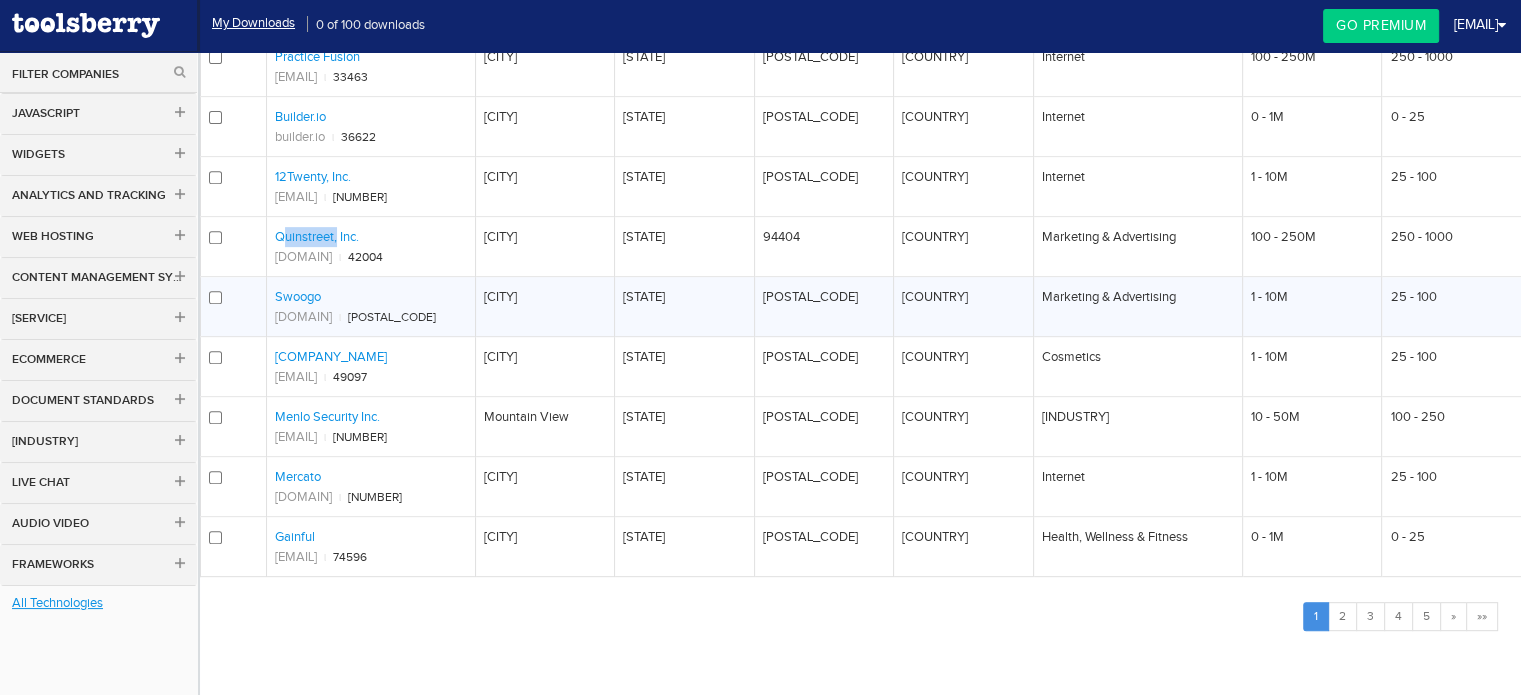 drag, startPoint x: 328, startPoint y: 295, endPoint x: 276, endPoint y: 292, distance: 52.086468 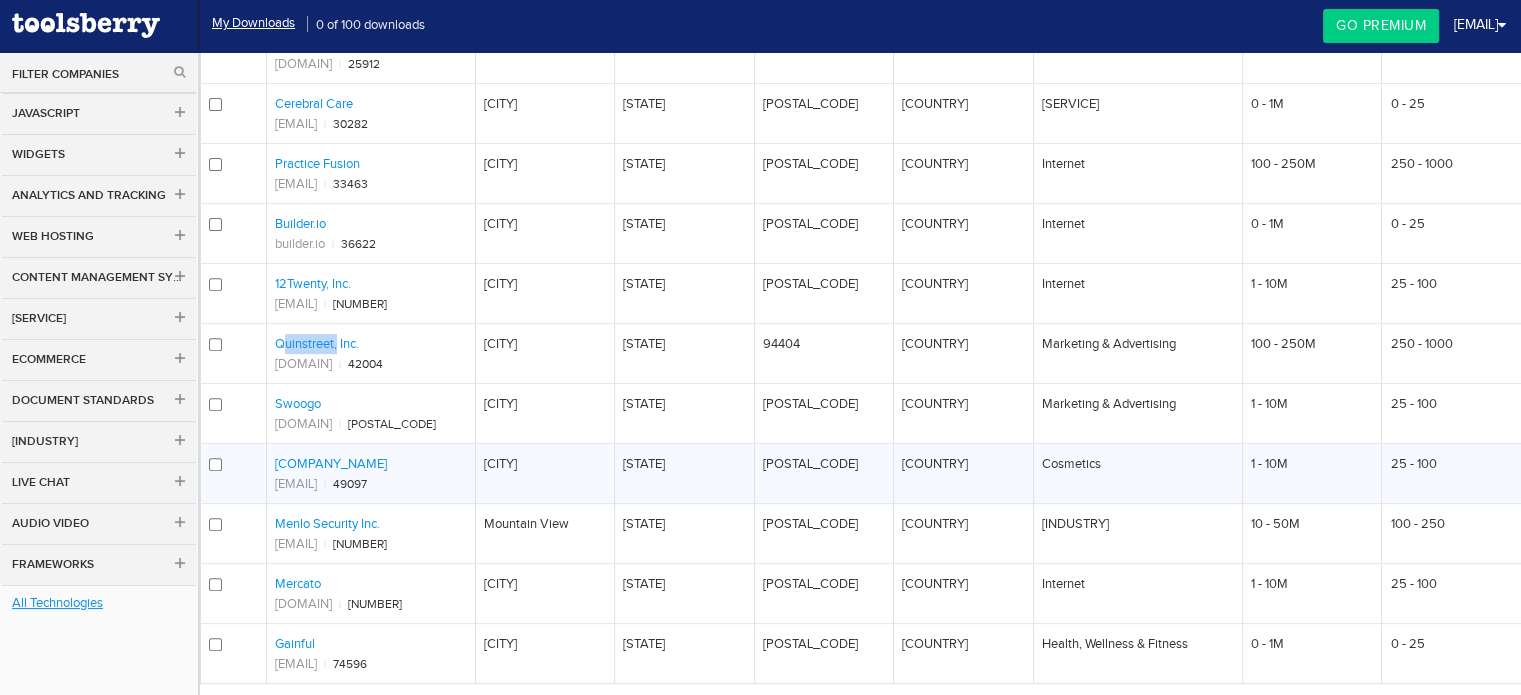 scroll, scrollTop: 782, scrollLeft: 0, axis: vertical 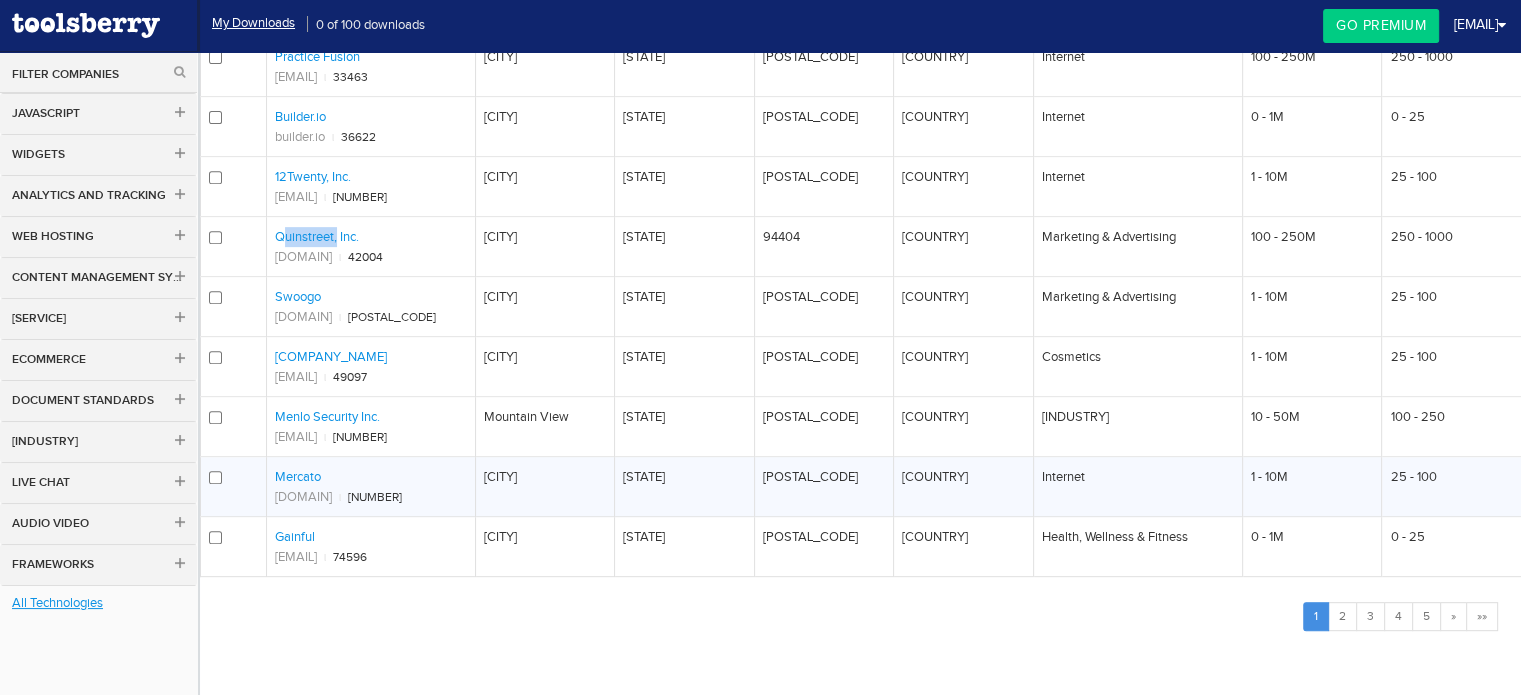 drag, startPoint x: 333, startPoint y: 472, endPoint x: 250, endPoint y: 459, distance: 84.0119 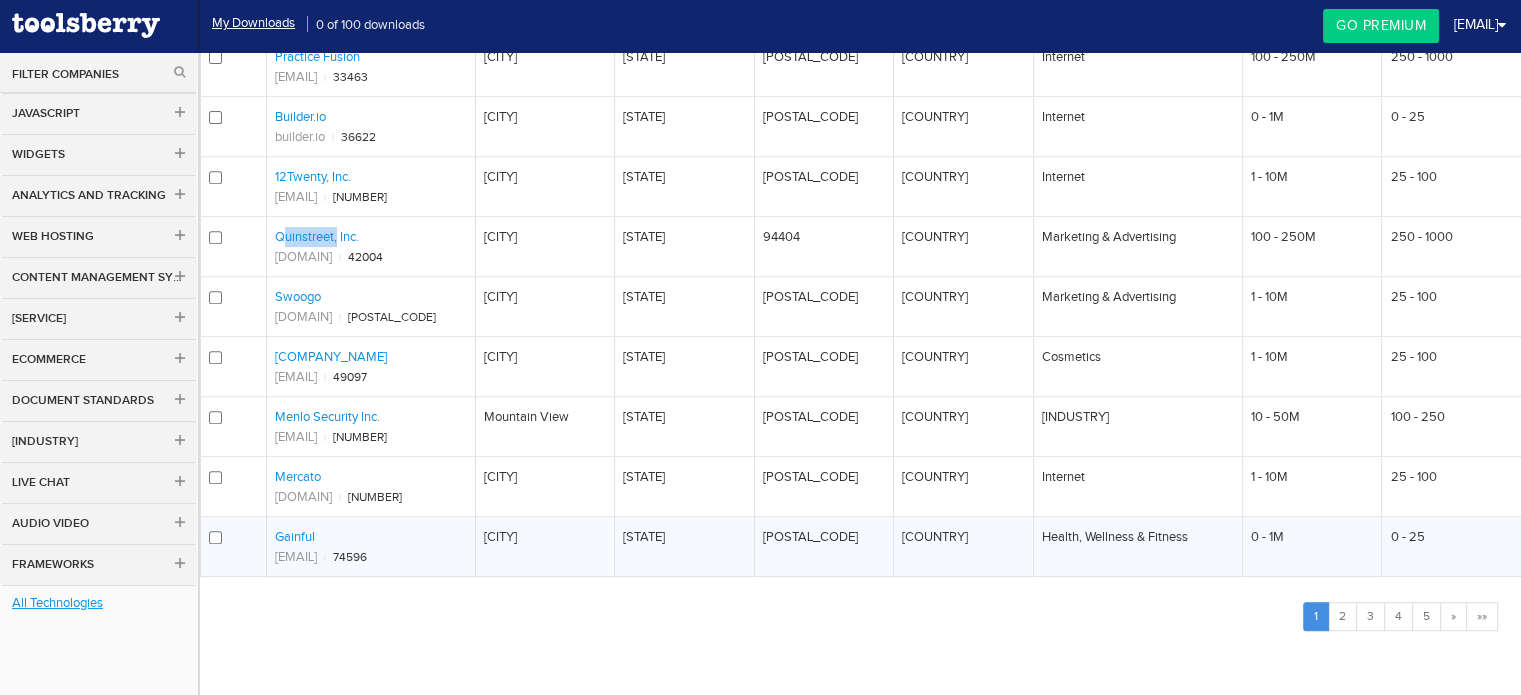 drag, startPoint x: 325, startPoint y: 525, endPoint x: 262, endPoint y: 523, distance: 63.03174 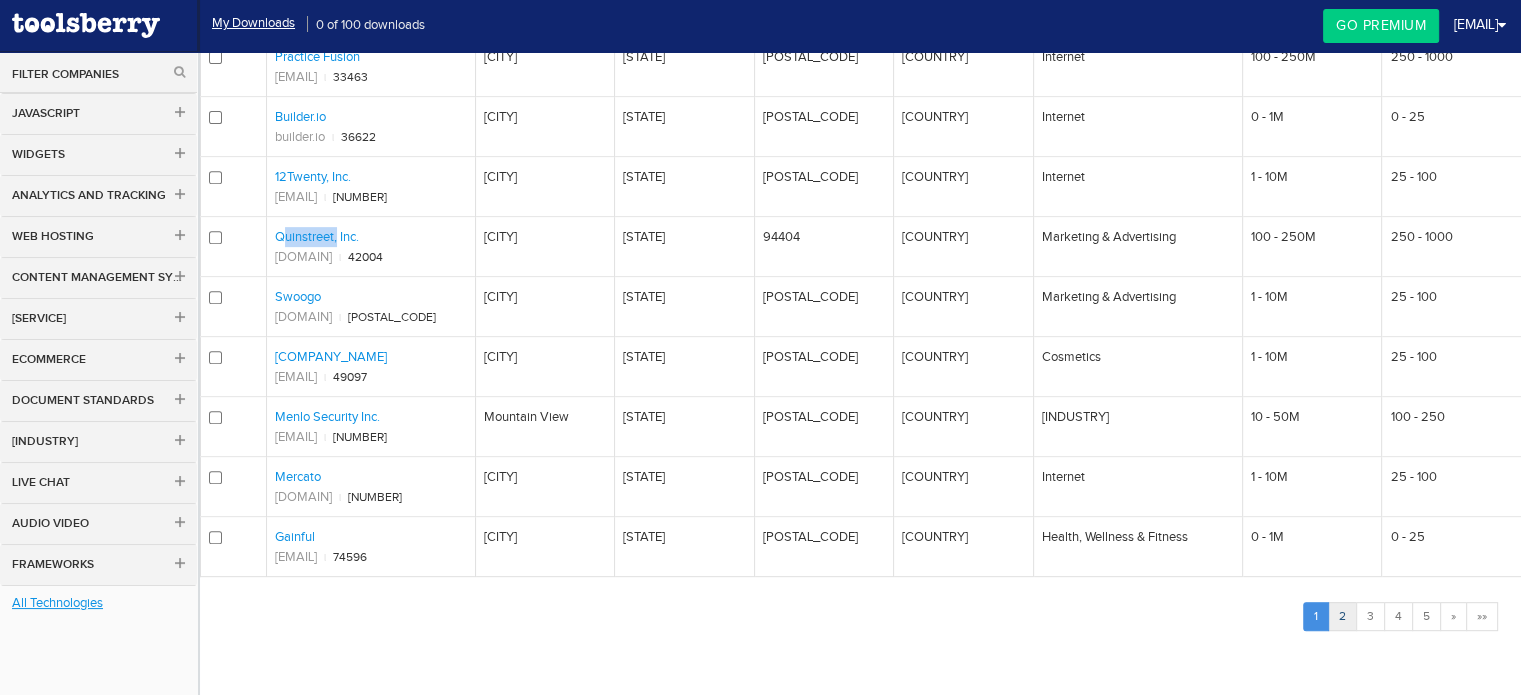 click on "2" at bounding box center [1342, 616] 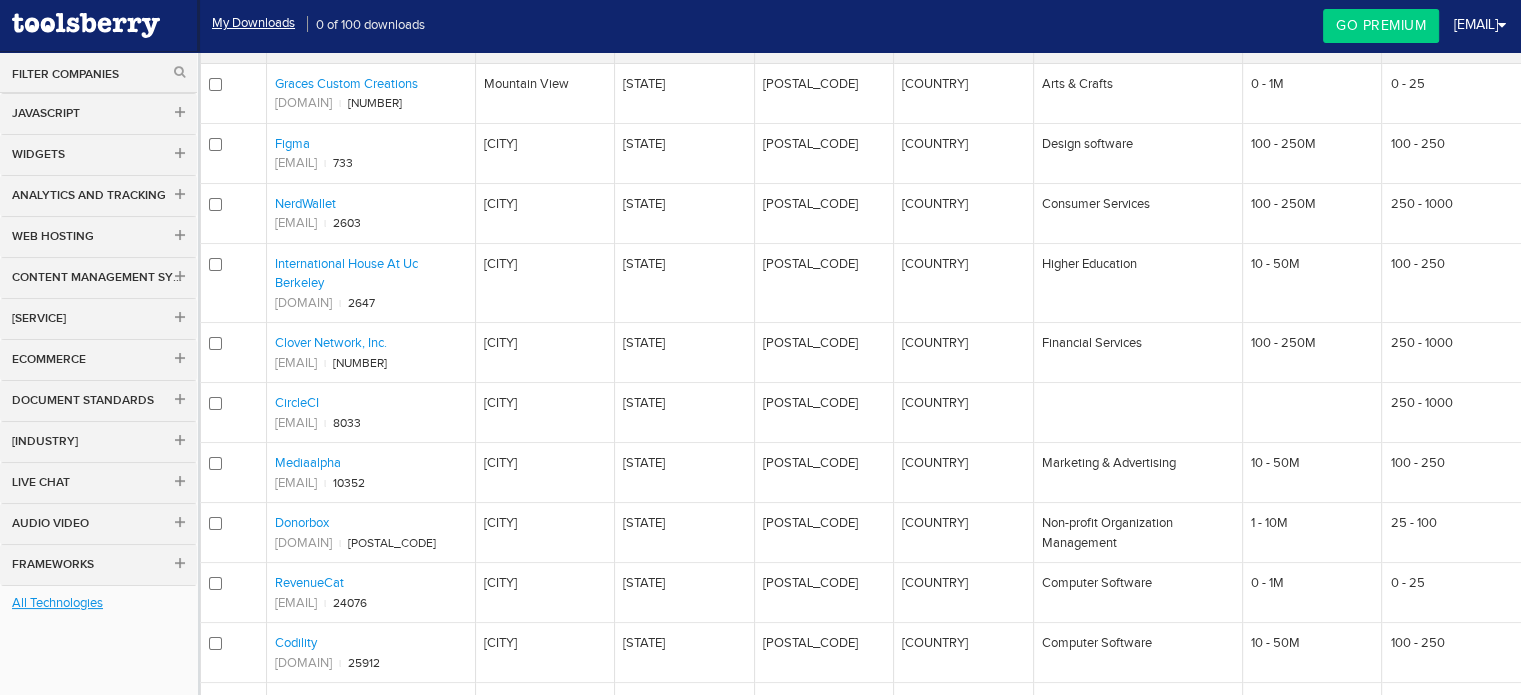 scroll, scrollTop: 0, scrollLeft: 0, axis: both 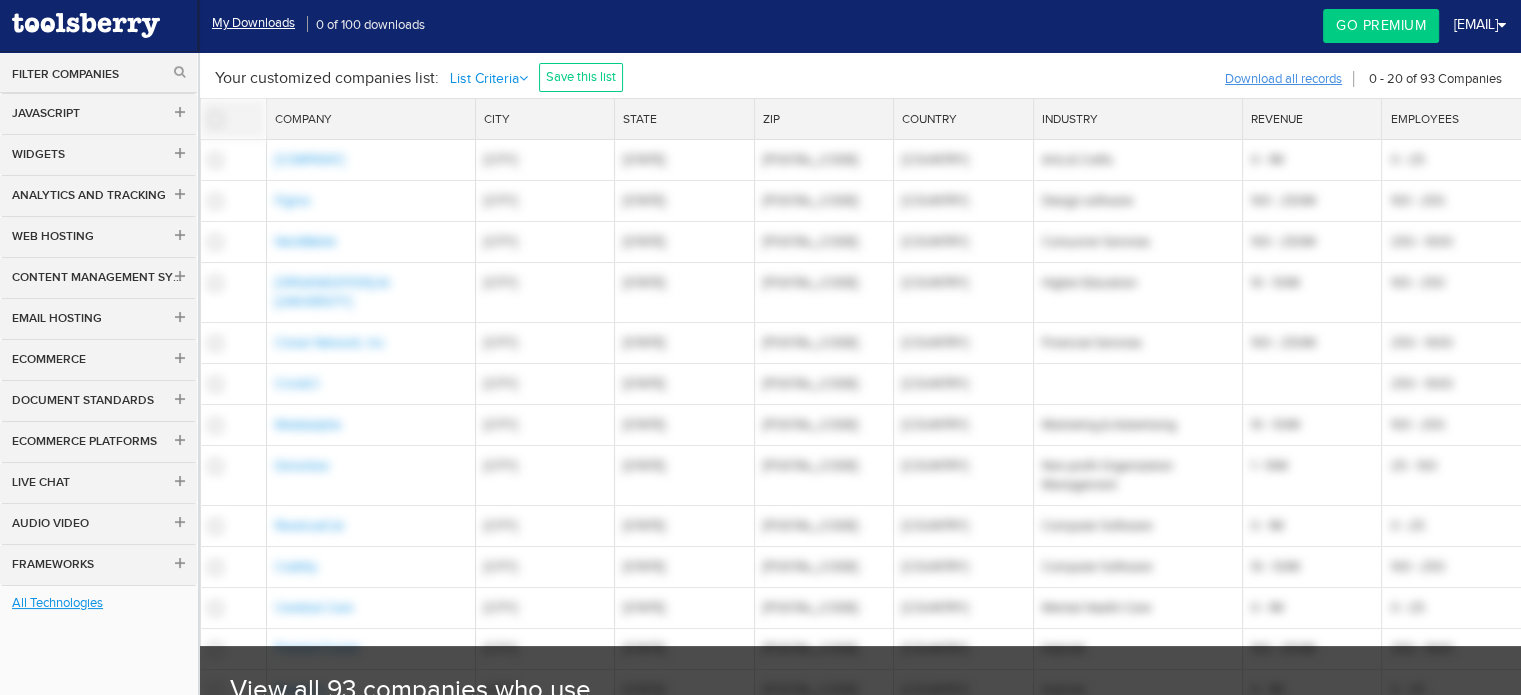 click on "Download all records" at bounding box center (1283, 79) 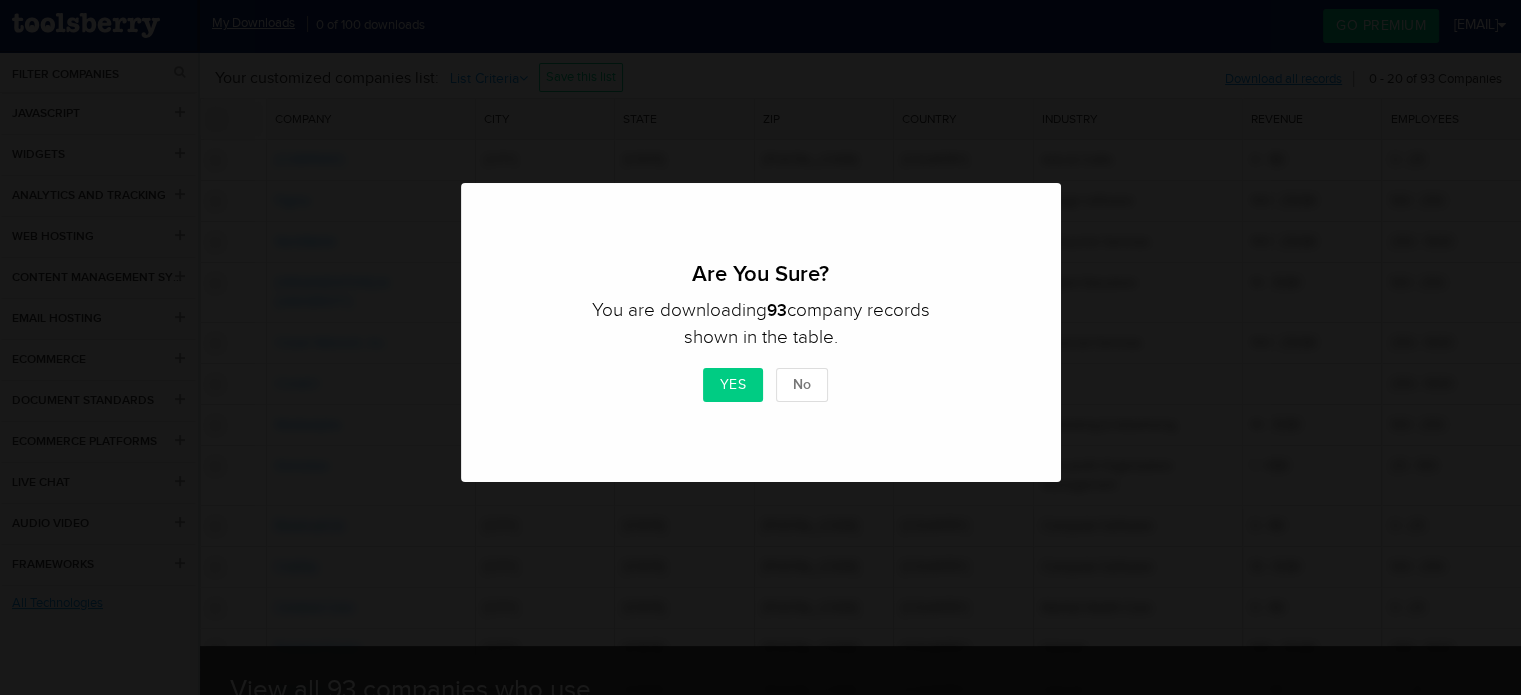 click on "Yes" at bounding box center [733, 385] 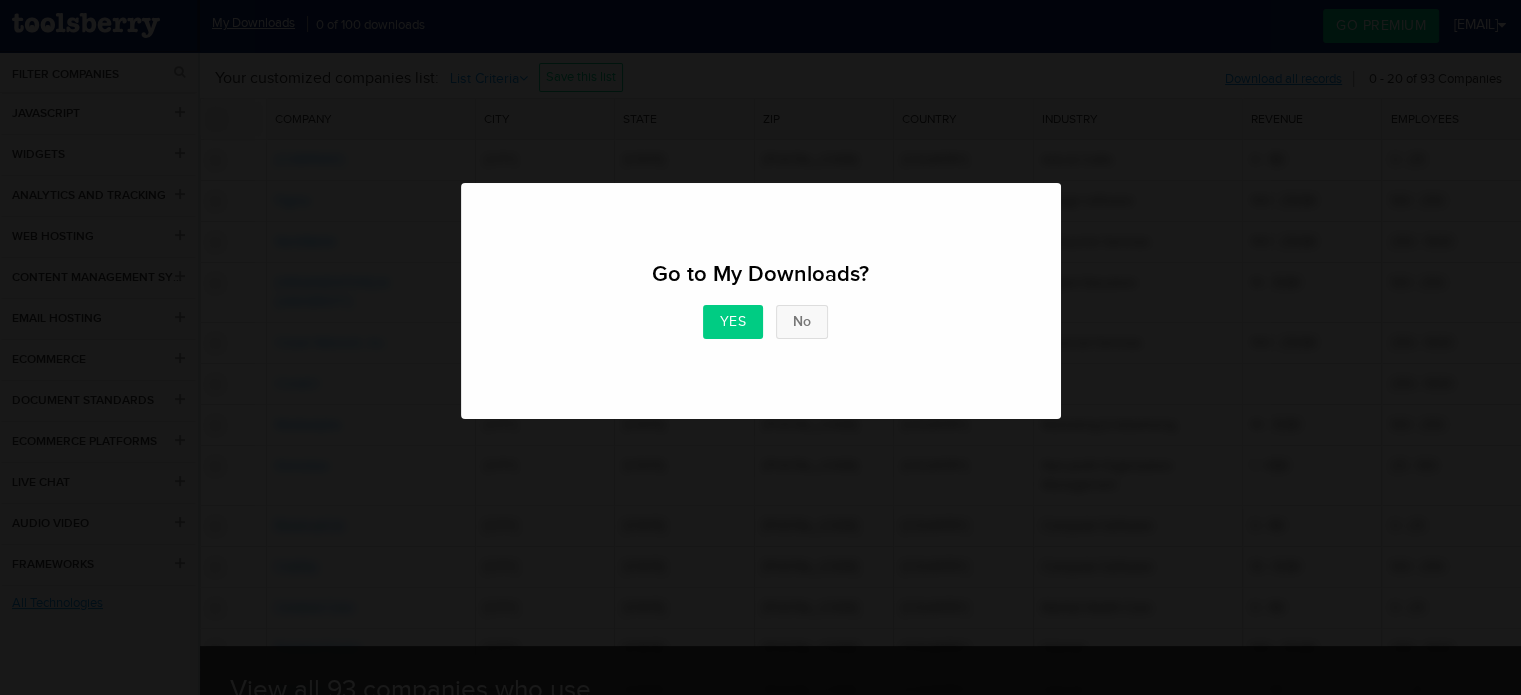 click on "No" at bounding box center (802, 322) 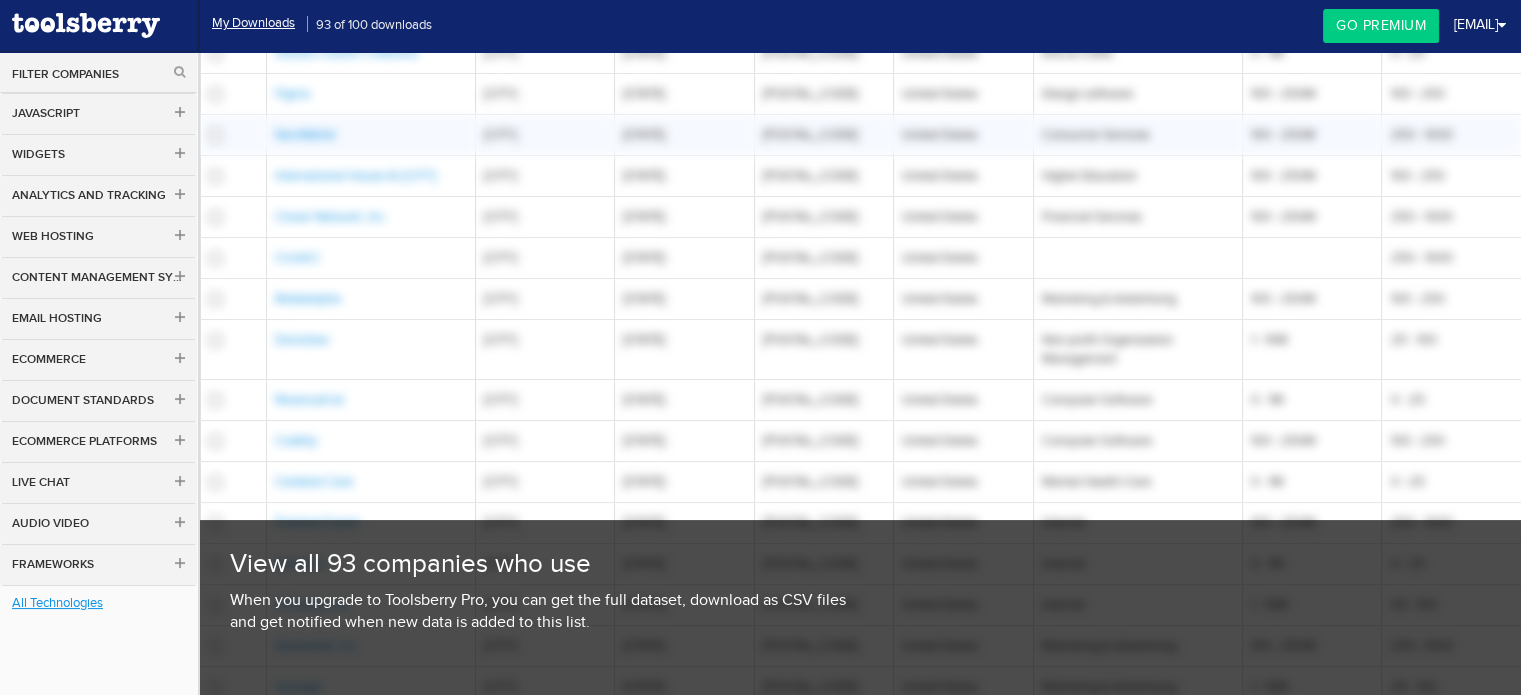 scroll, scrollTop: 0, scrollLeft: 0, axis: both 